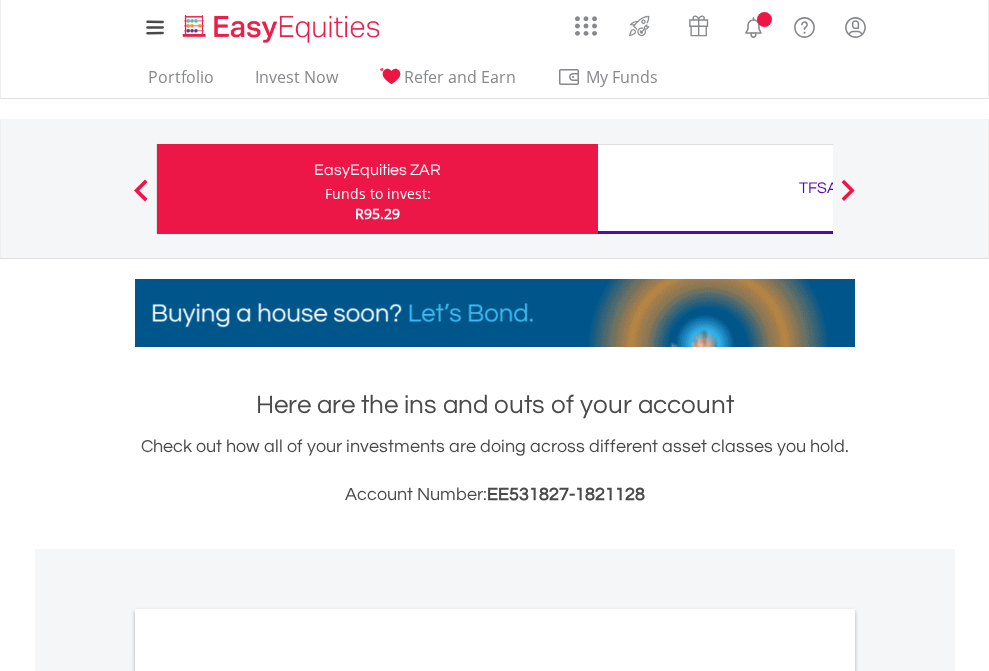 scroll, scrollTop: 0, scrollLeft: 0, axis: both 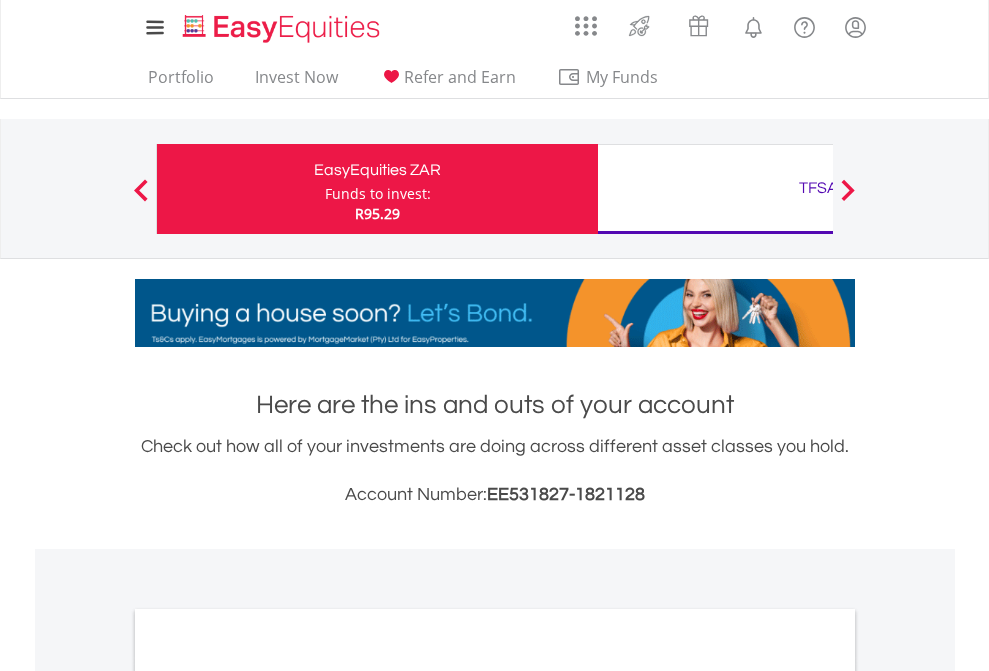 click on "Funds to invest:" at bounding box center (378, 194) 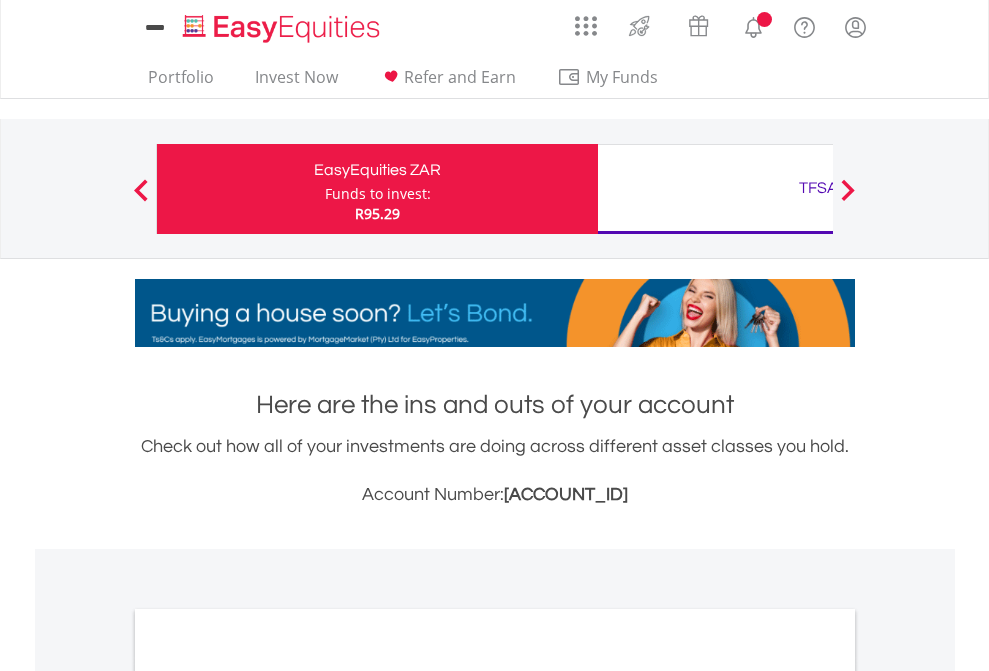 scroll, scrollTop: 0, scrollLeft: 0, axis: both 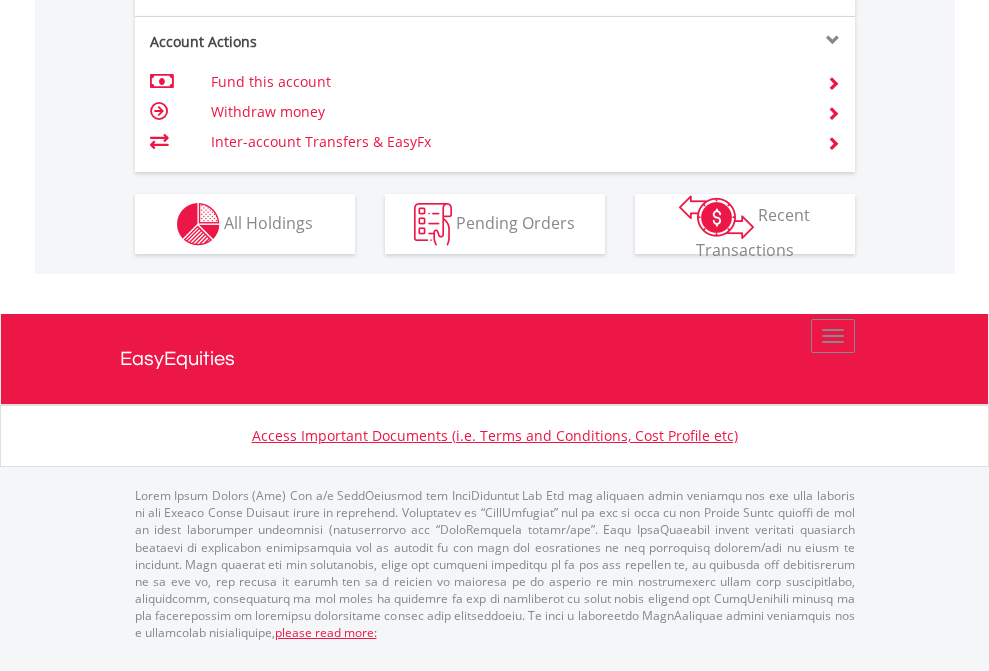click on "Investment types" at bounding box center [706, -337] 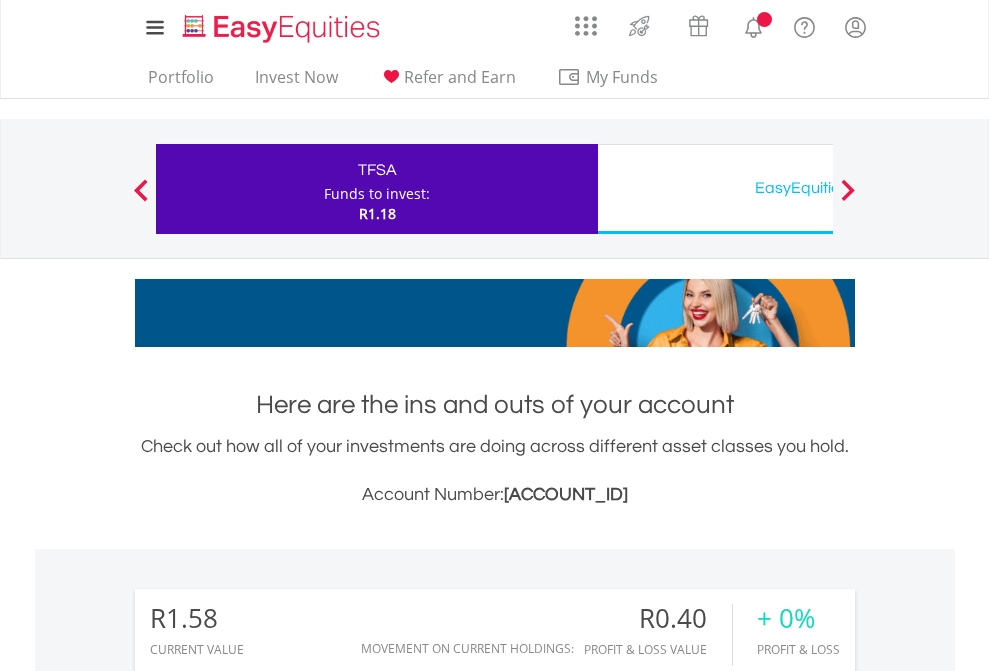scroll, scrollTop: 0, scrollLeft: 0, axis: both 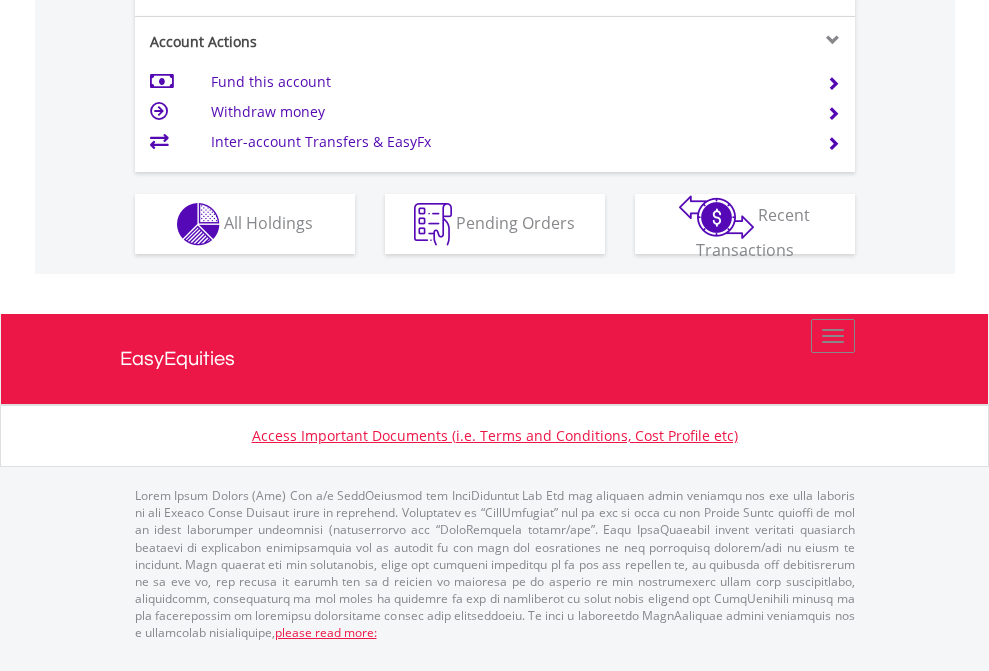 click on "Investment types" at bounding box center [706, -337] 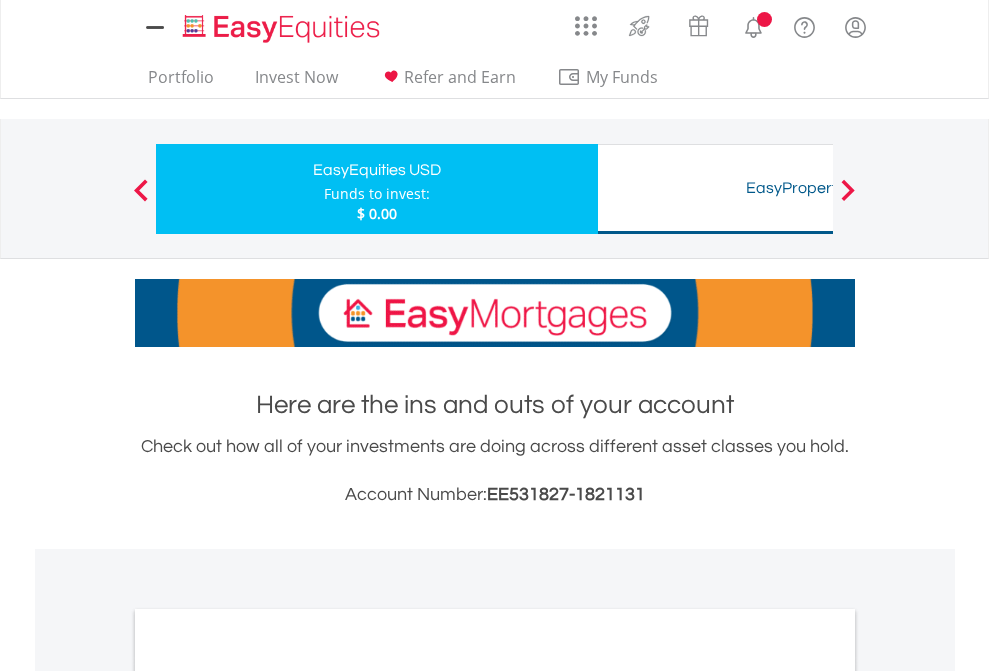 scroll, scrollTop: 0, scrollLeft: 0, axis: both 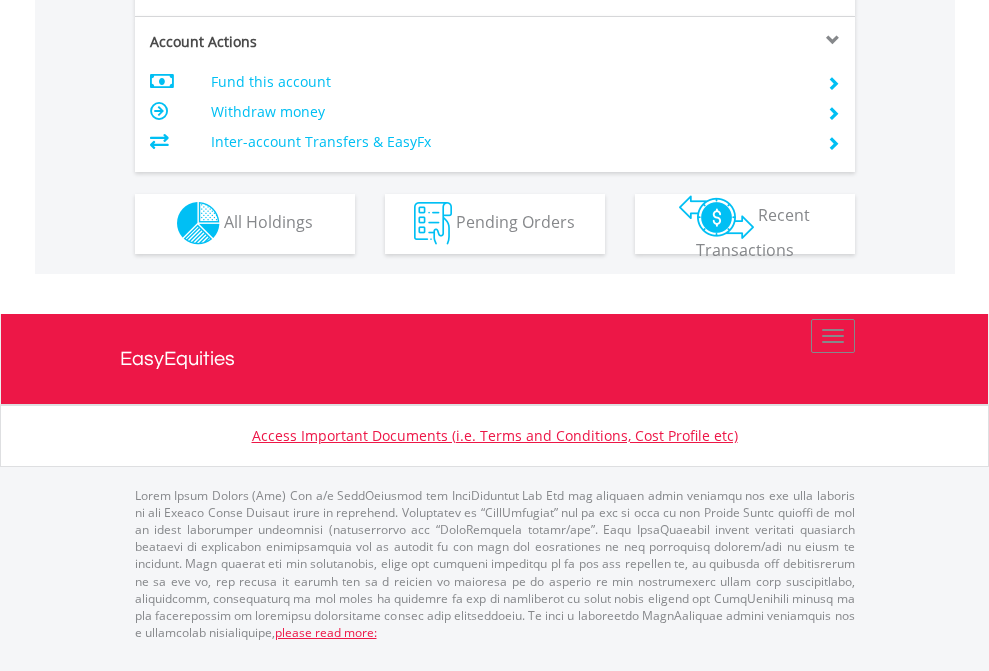 click on "Investment types" at bounding box center [706, -353] 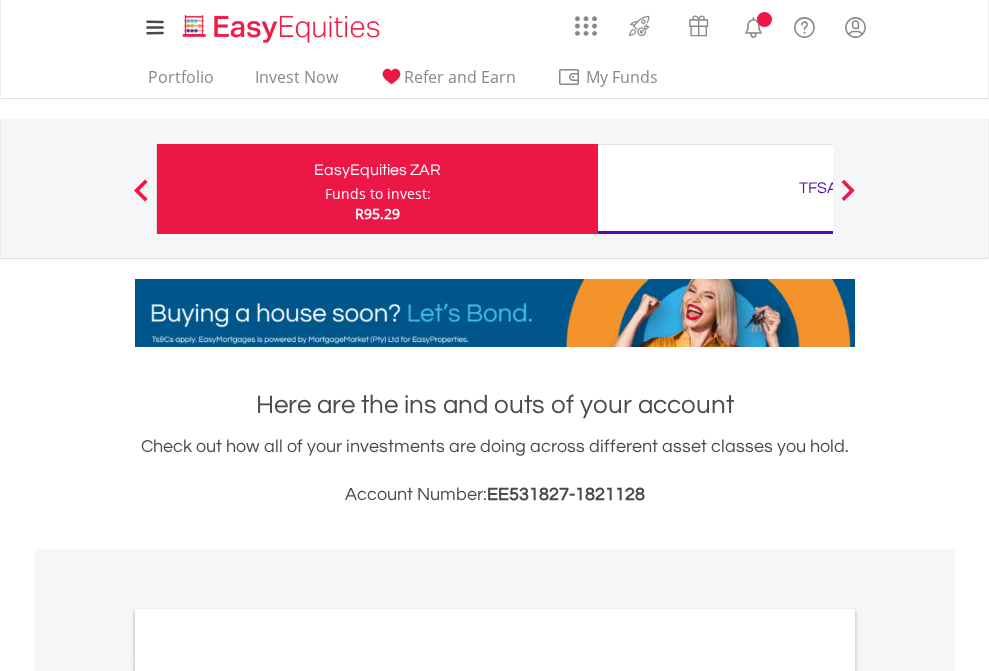 scroll, scrollTop: 1202, scrollLeft: 0, axis: vertical 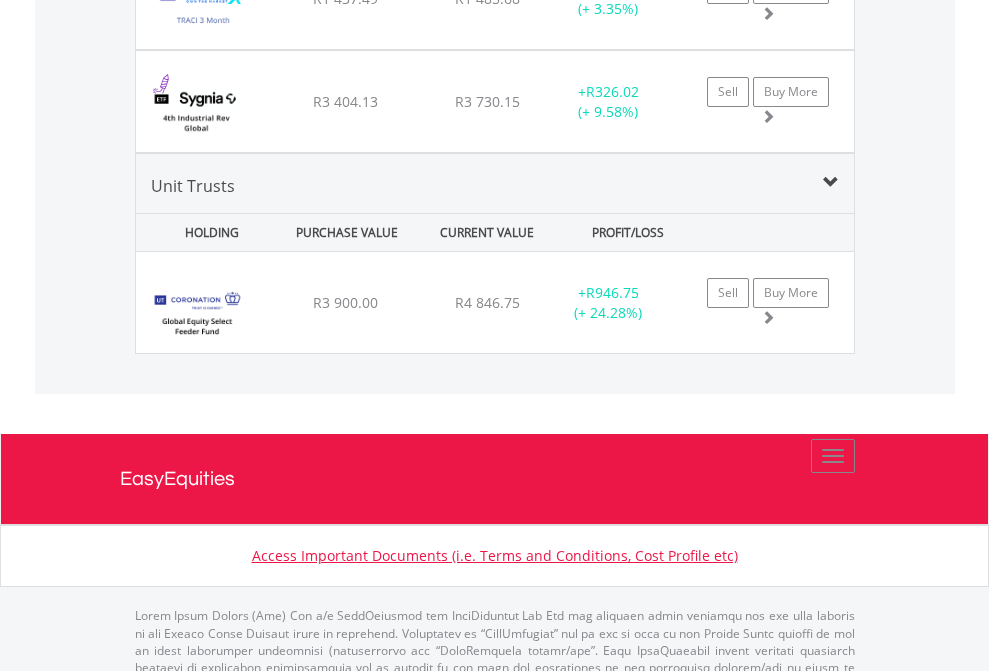 click on "TFSA" at bounding box center [818, -2156] 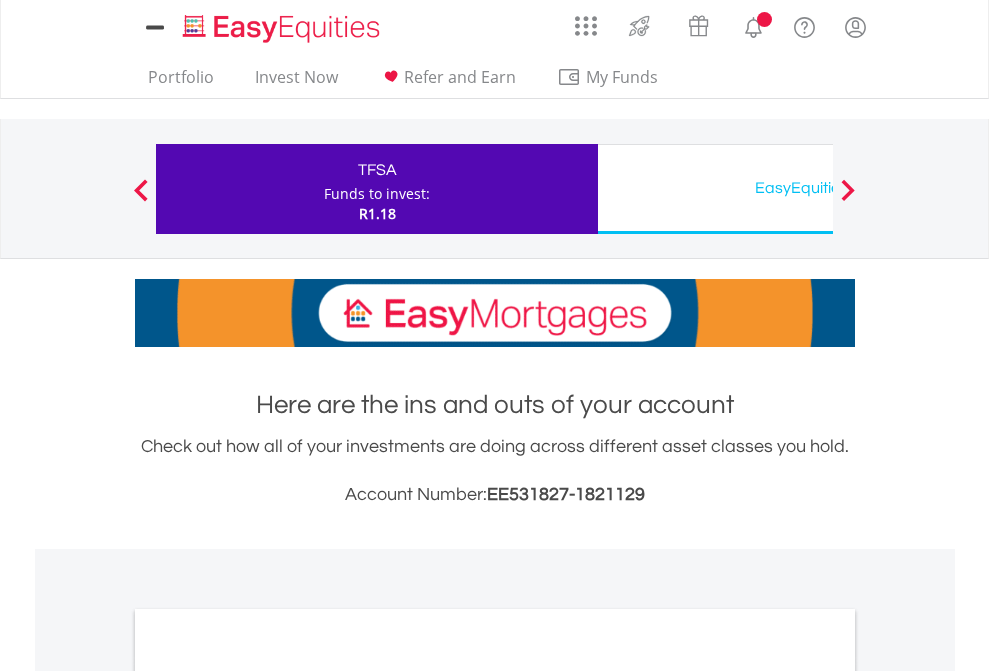 scroll, scrollTop: 0, scrollLeft: 0, axis: both 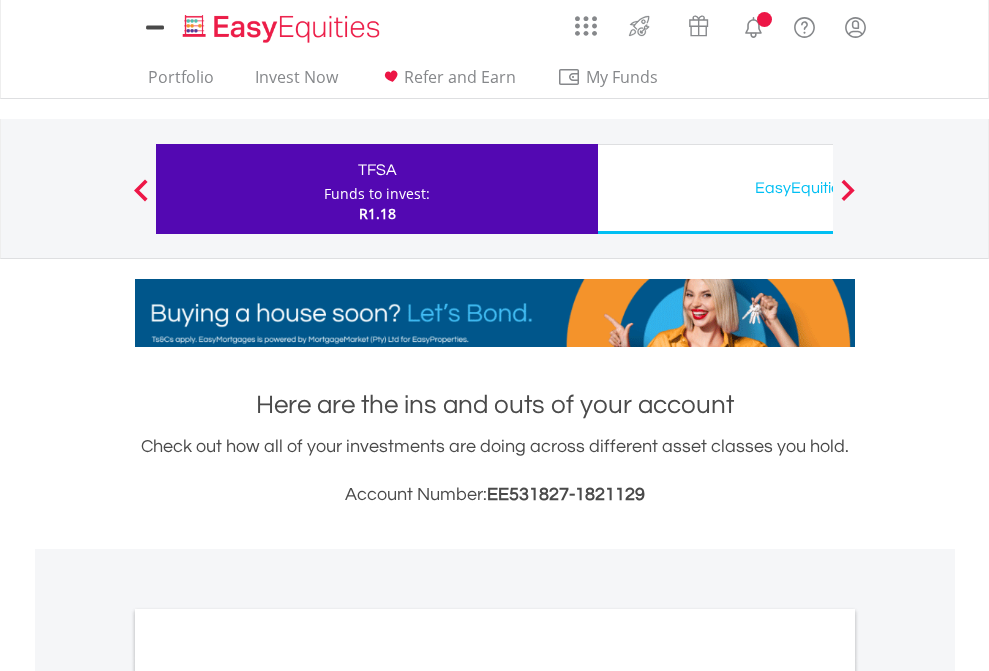 click on "All Holdings" at bounding box center [268, 1096] 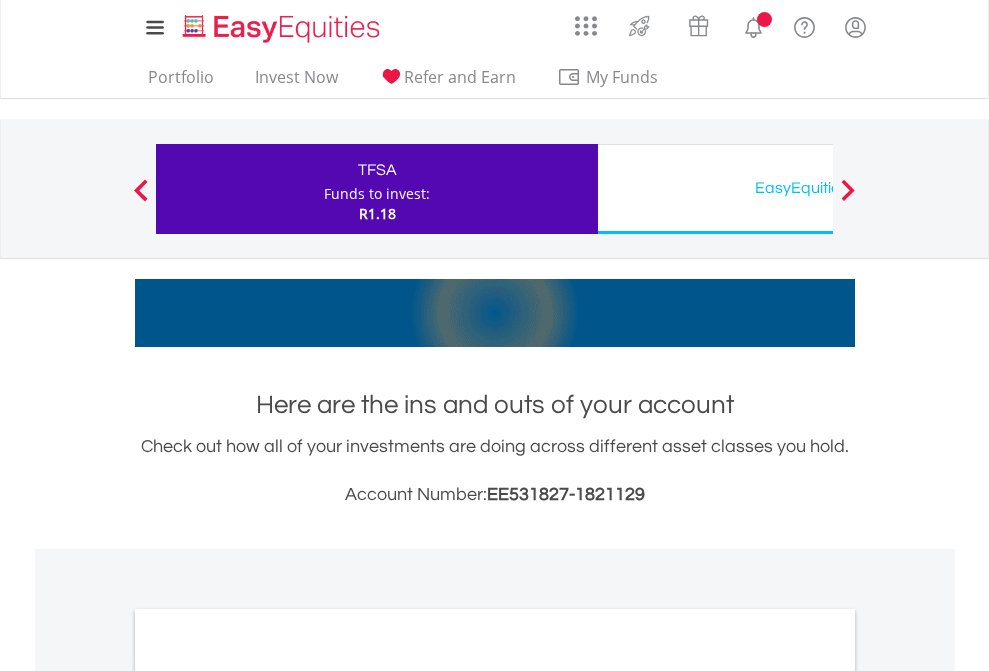 scroll, scrollTop: 1202, scrollLeft: 0, axis: vertical 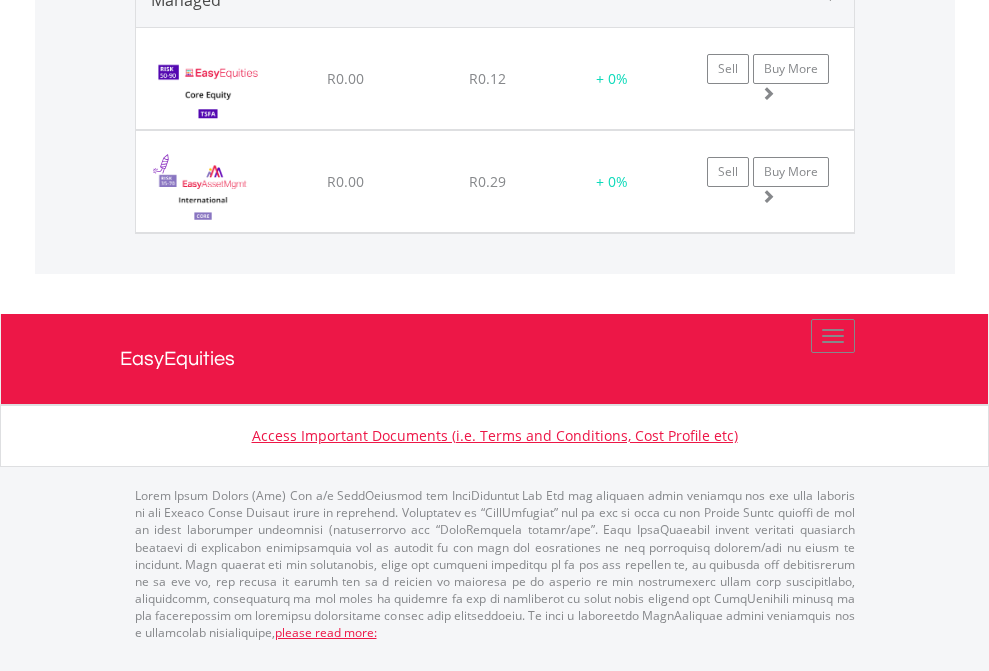 click on "EasyEquities USD" at bounding box center [818, -1403] 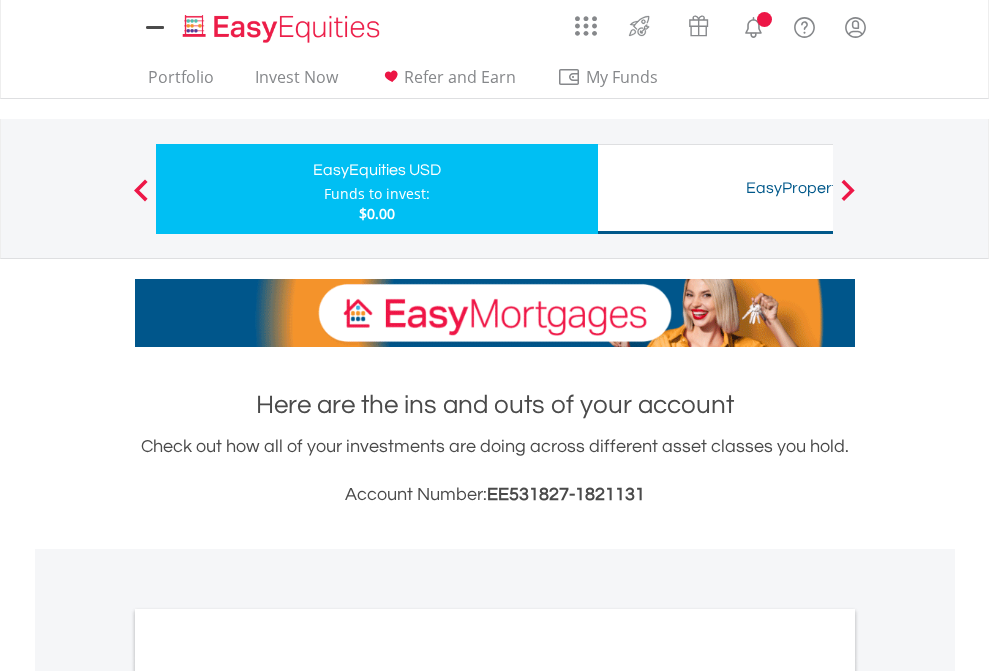 scroll, scrollTop: 0, scrollLeft: 0, axis: both 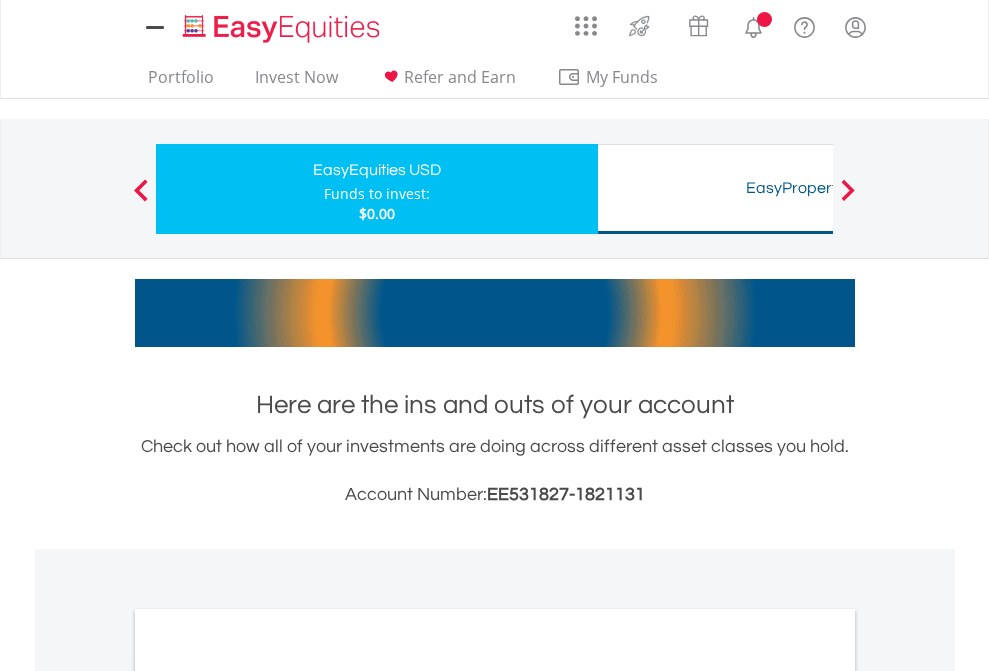 click on "All Holdings" at bounding box center (268, 1096) 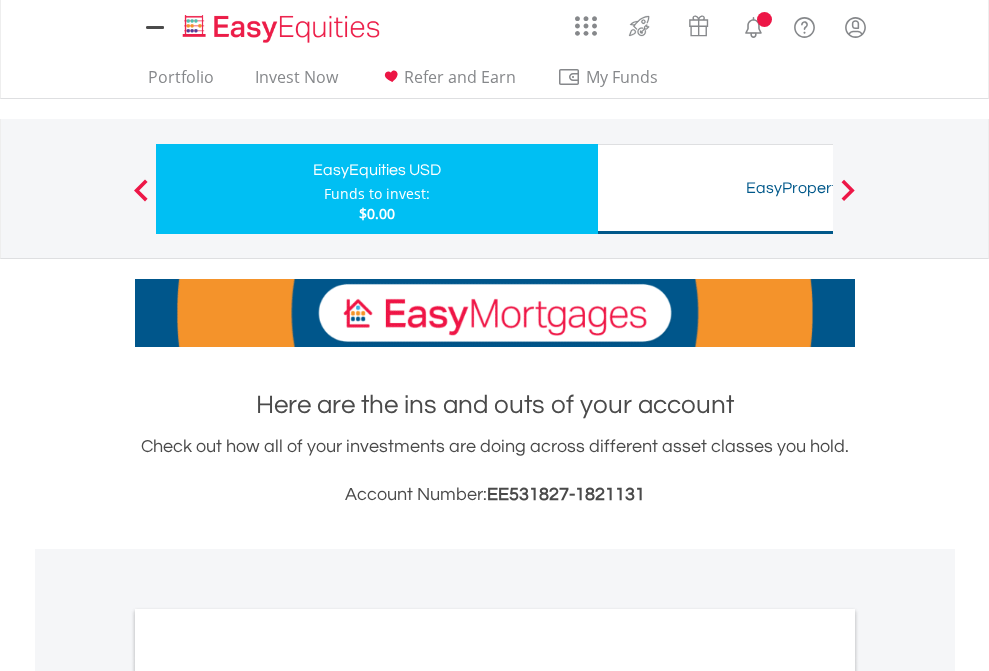 scroll, scrollTop: 1202, scrollLeft: 0, axis: vertical 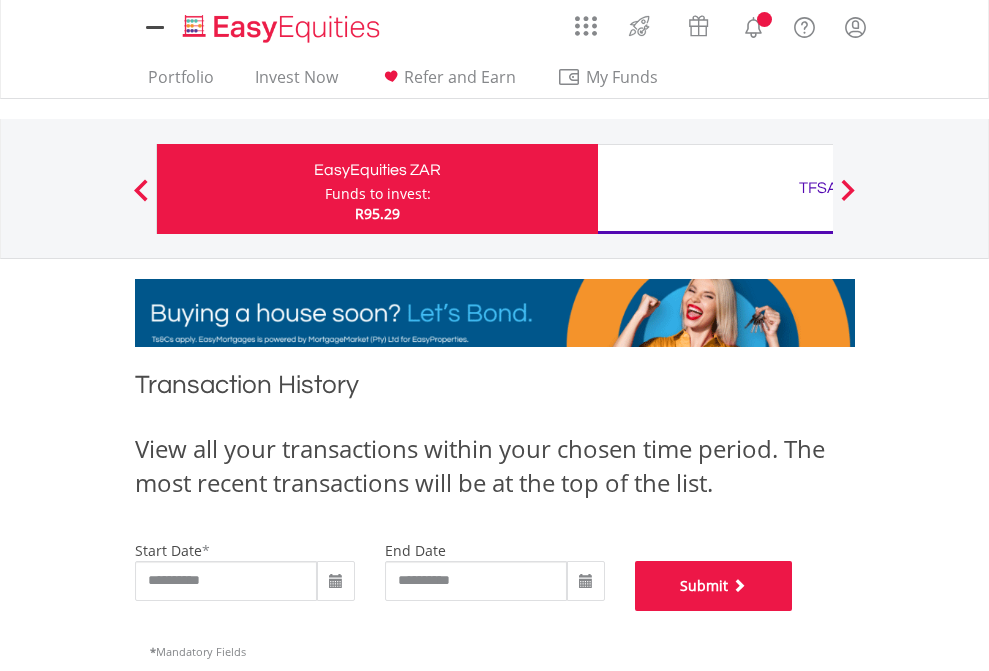 click on "Submit" at bounding box center (714, 586) 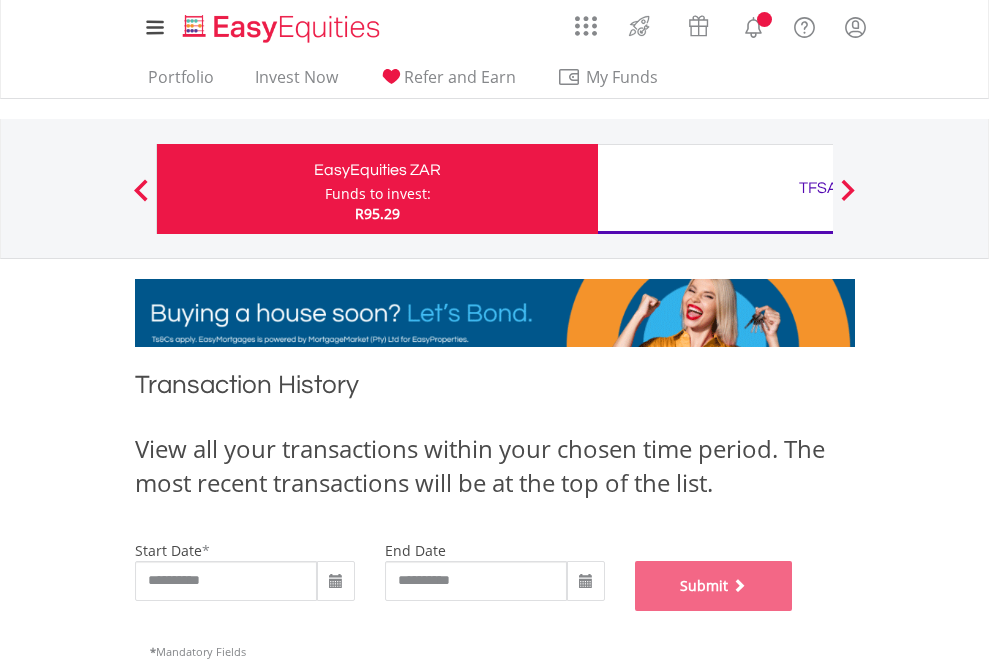 scroll, scrollTop: 811, scrollLeft: 0, axis: vertical 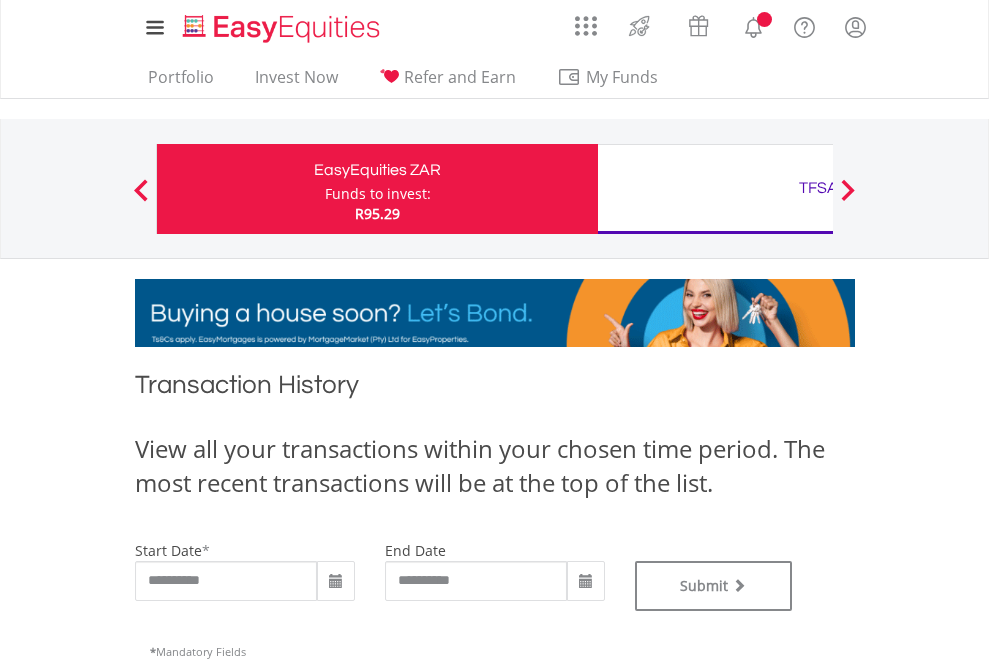 click on "TFSA" at bounding box center [818, 188] 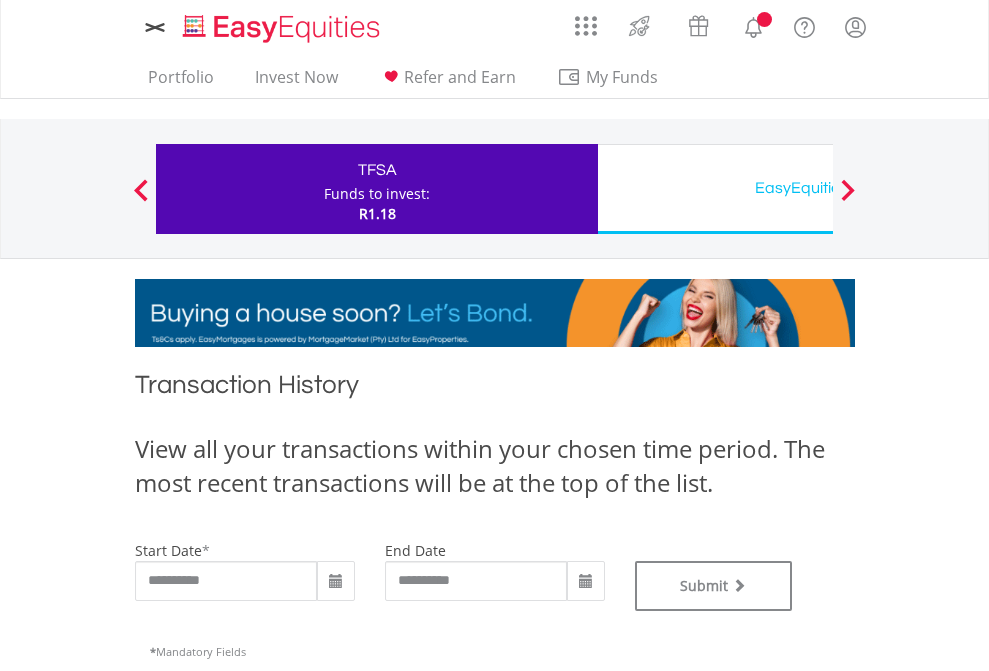 scroll, scrollTop: 0, scrollLeft: 0, axis: both 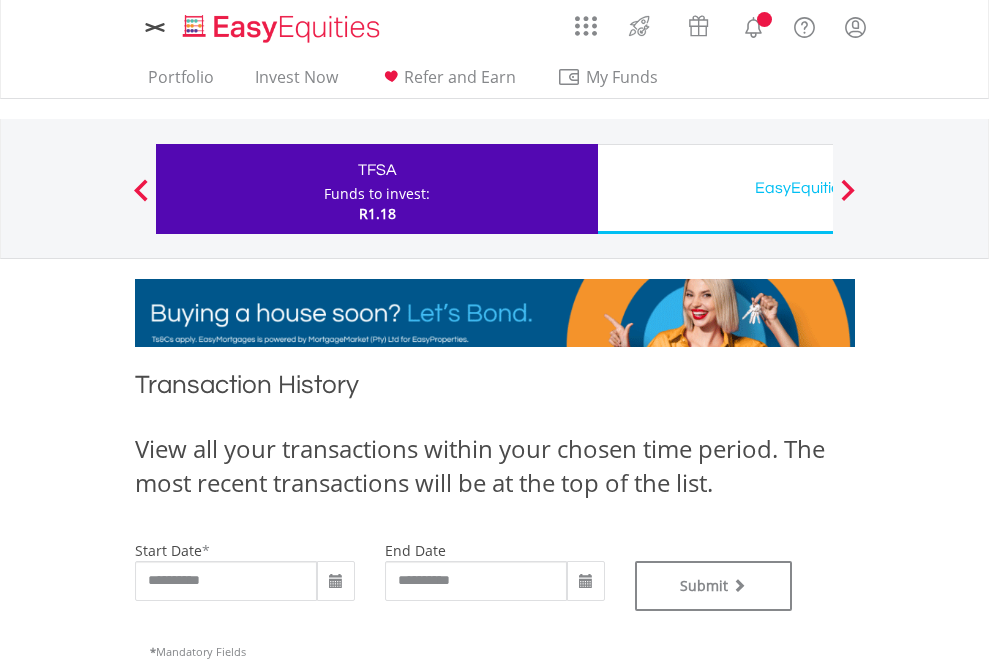 type on "**********" 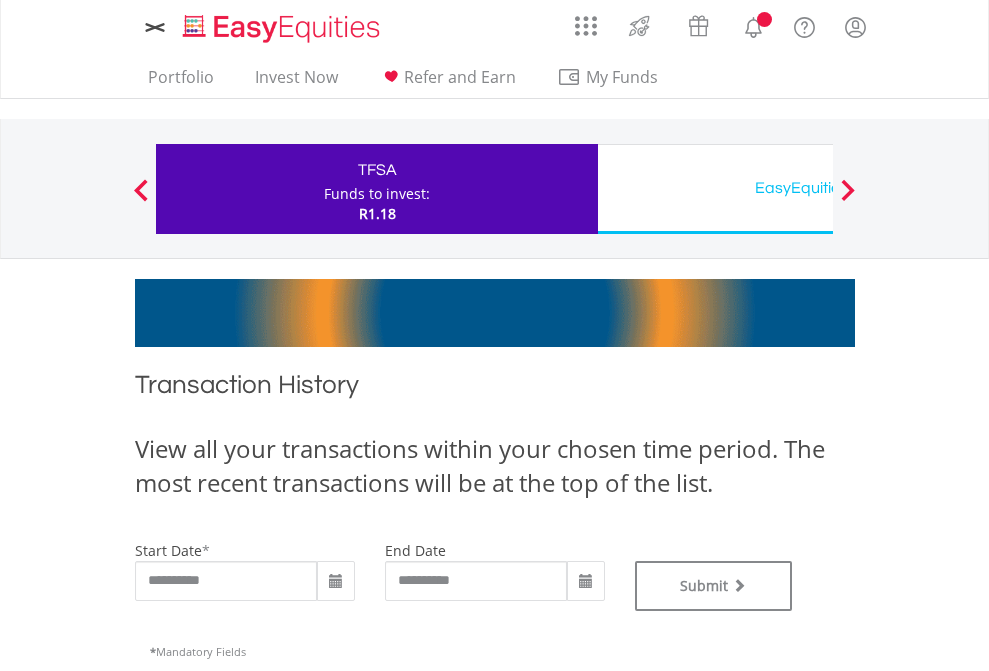 type on "**********" 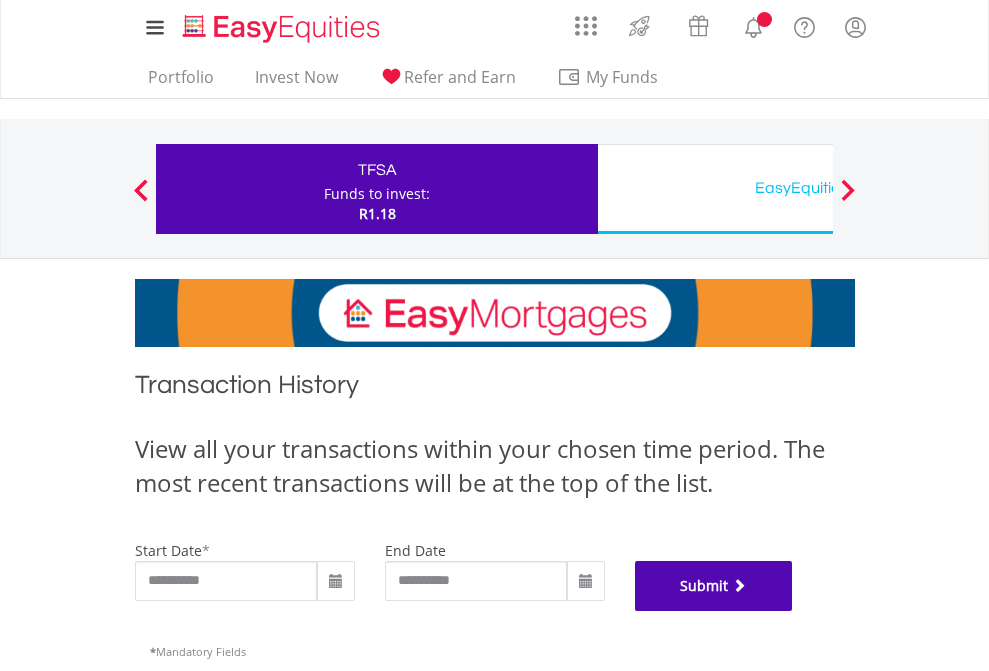 click on "Submit" at bounding box center (714, 586) 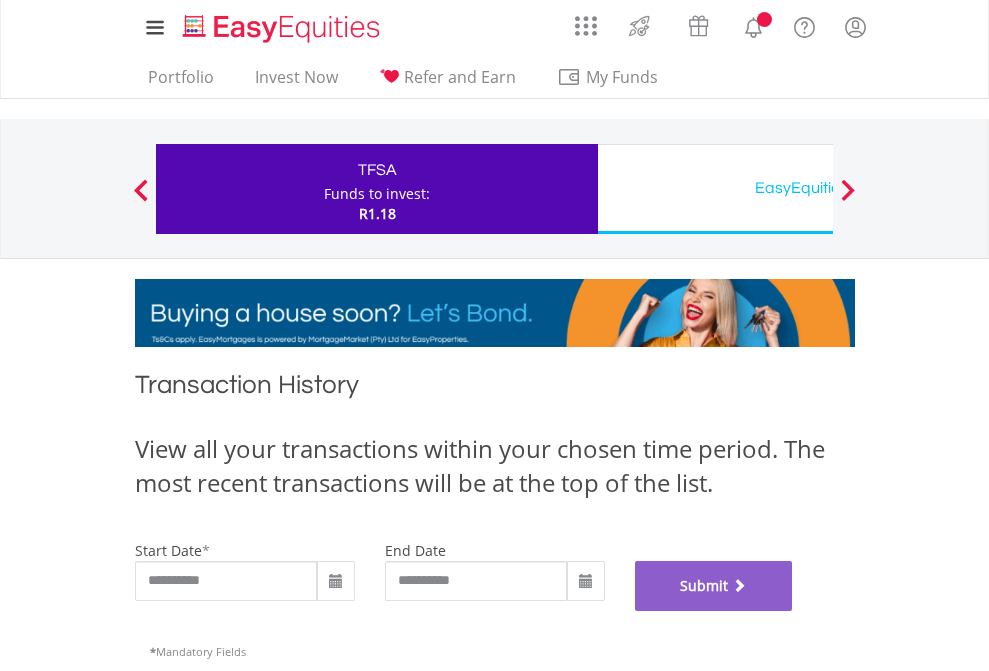 scroll, scrollTop: 811, scrollLeft: 0, axis: vertical 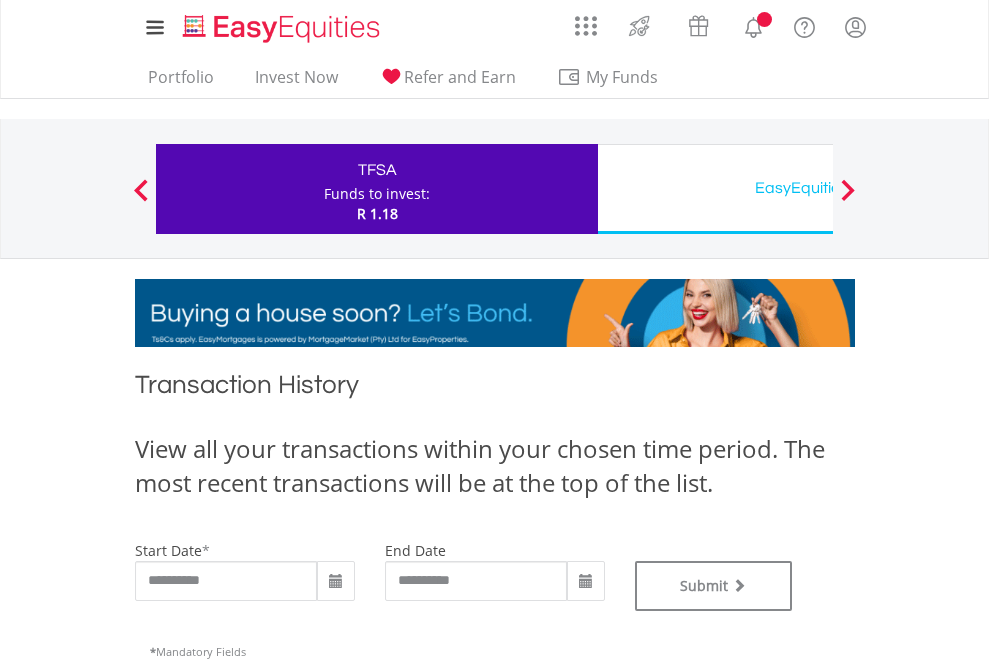 click on "EasyEquities USD" at bounding box center [818, 188] 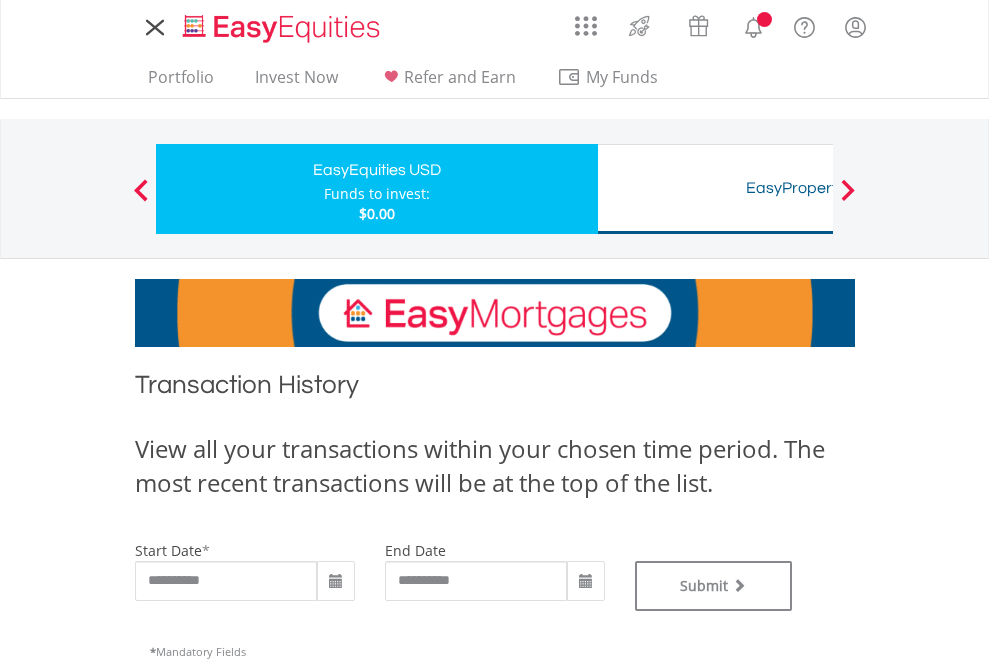 type on "**********" 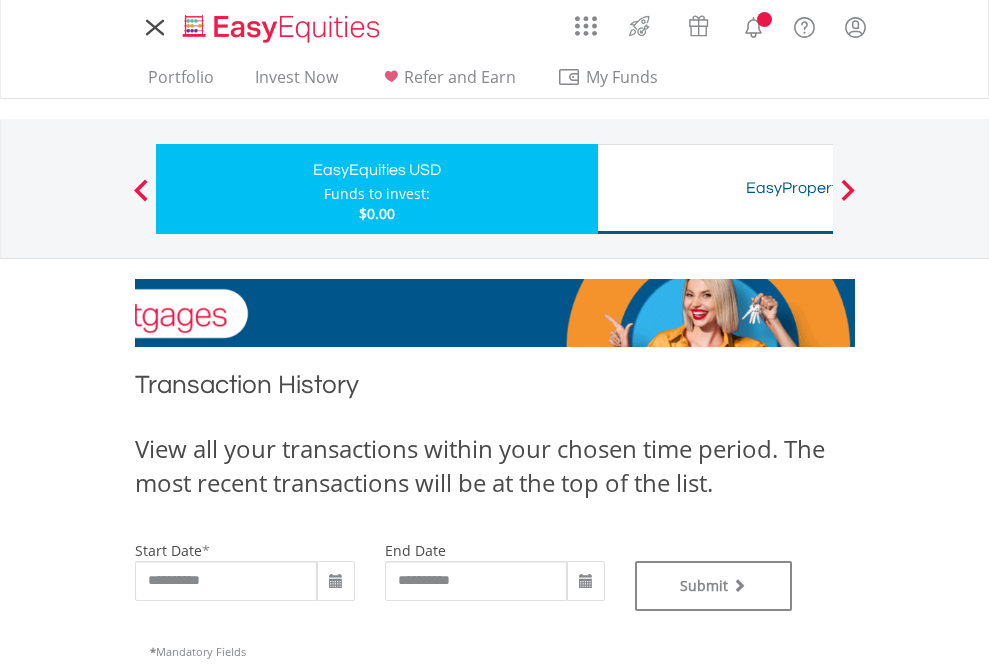 scroll, scrollTop: 0, scrollLeft: 0, axis: both 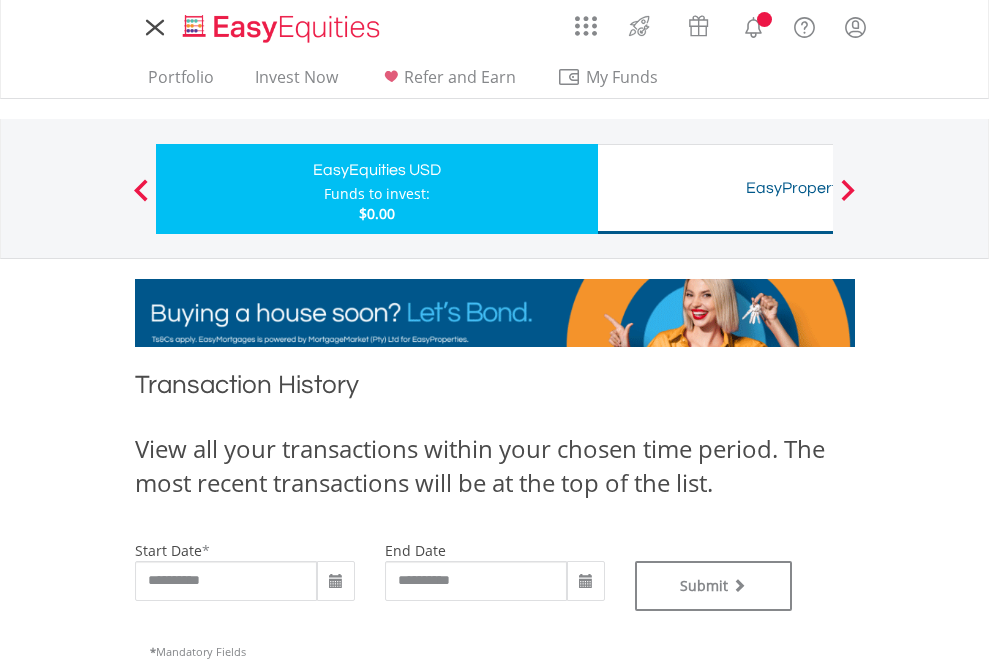 type on "**********" 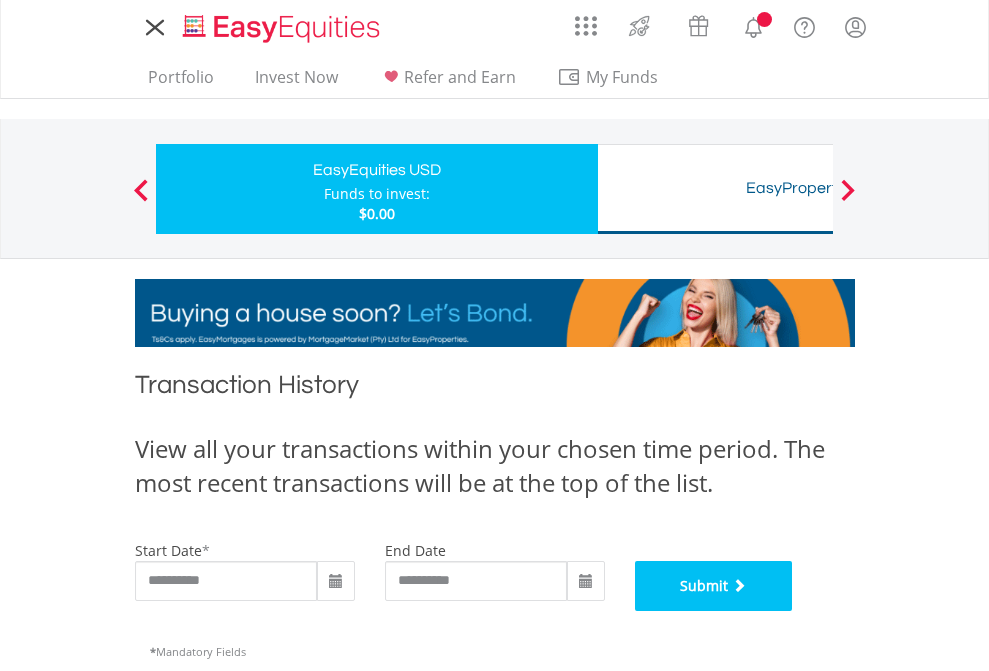 click on "Submit" at bounding box center [714, 586] 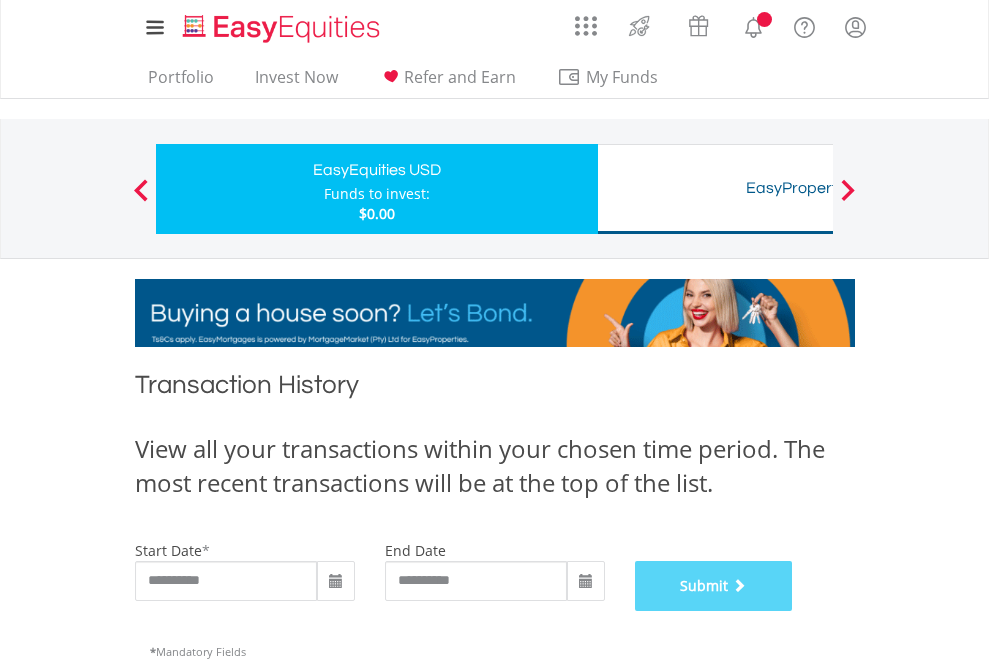 scroll, scrollTop: 811, scrollLeft: 0, axis: vertical 